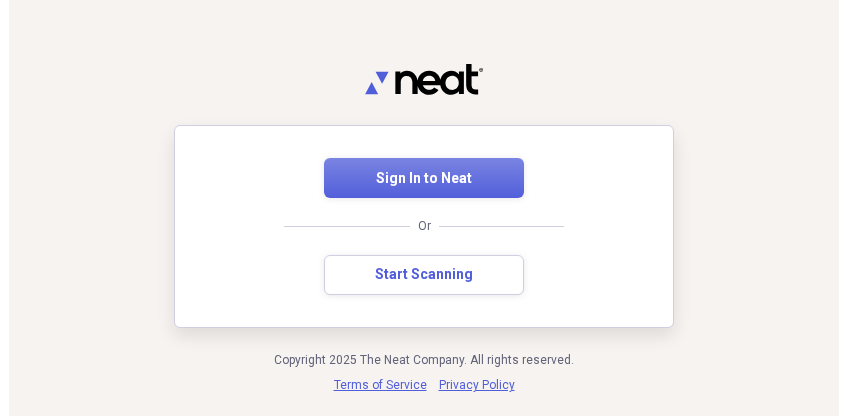 scroll, scrollTop: 0, scrollLeft: 0, axis: both 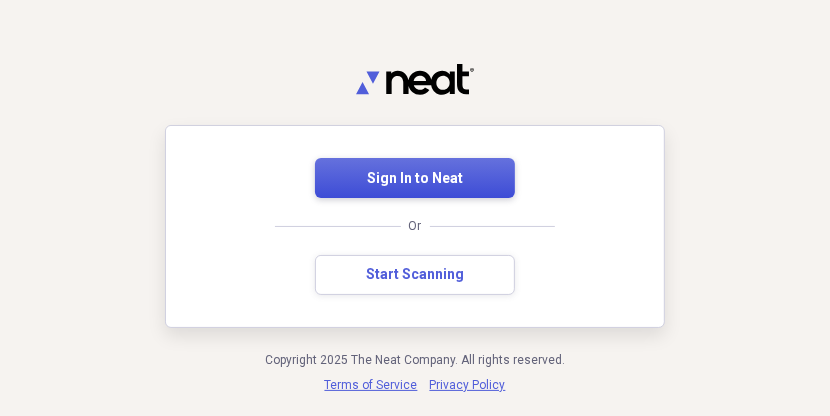 click on "Sign In to Neat" at bounding box center [415, 179] 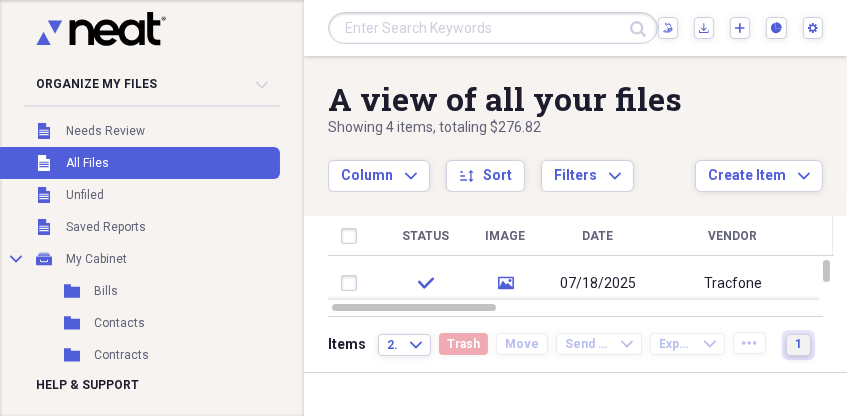 click on "1" at bounding box center (798, 345) 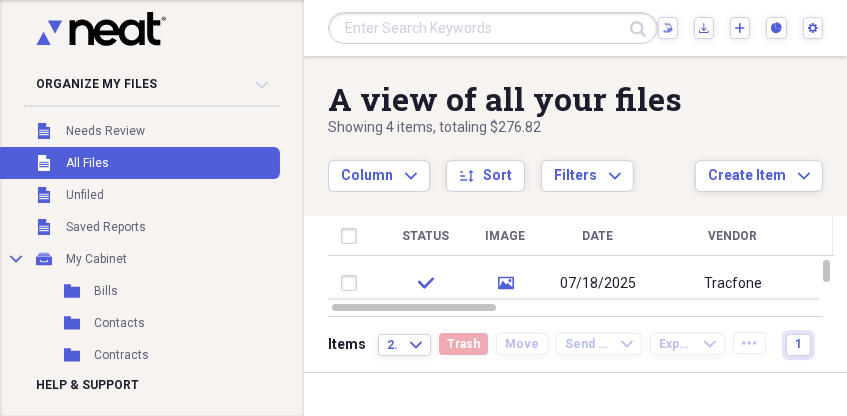 click 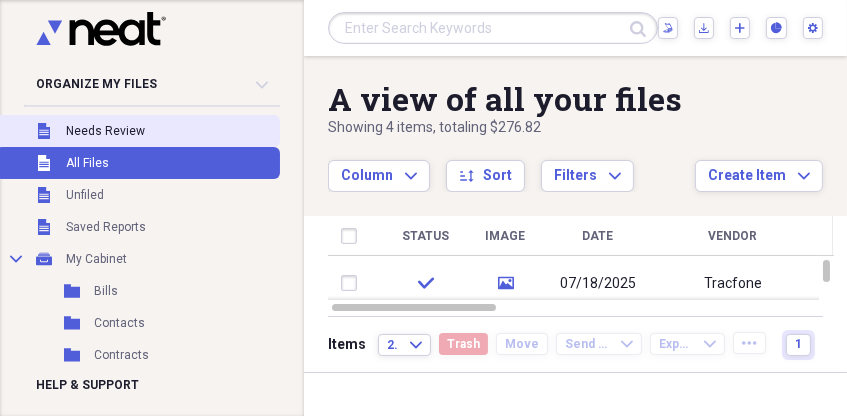 click on "Needs Review" at bounding box center (105, 131) 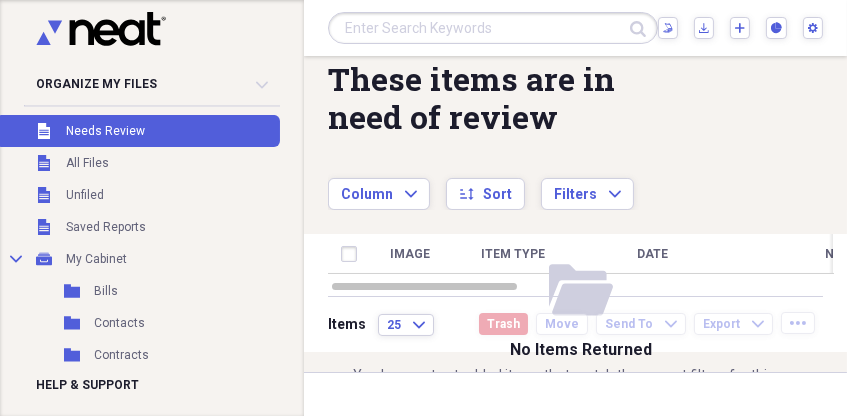 scroll, scrollTop: 32, scrollLeft: 0, axis: vertical 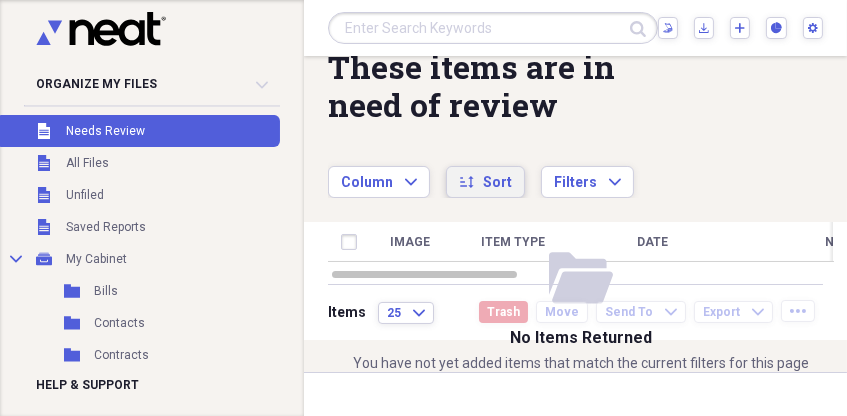 click on "Sort" at bounding box center (497, 183) 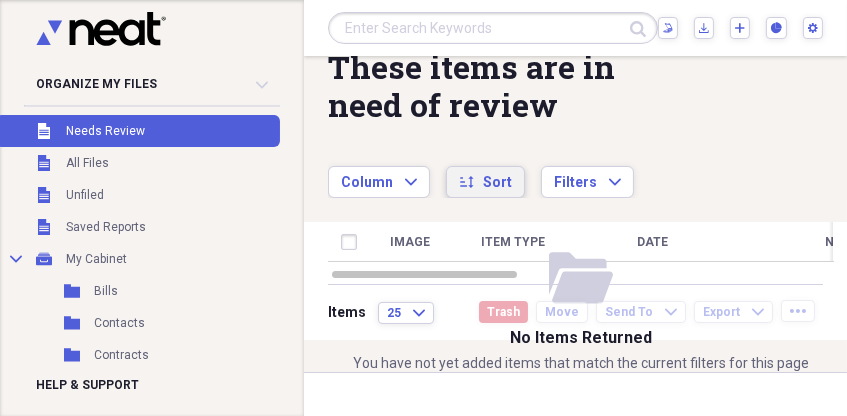 click on "sort Sort" at bounding box center (485, 182) 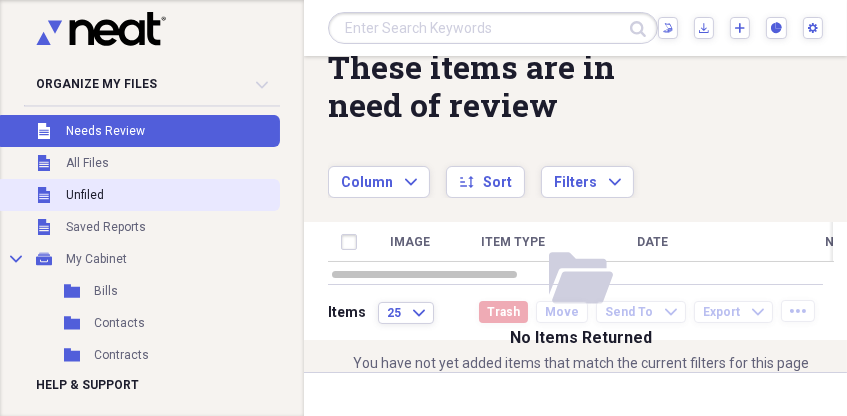 click on "Unfiled Unfiled" at bounding box center [138, 195] 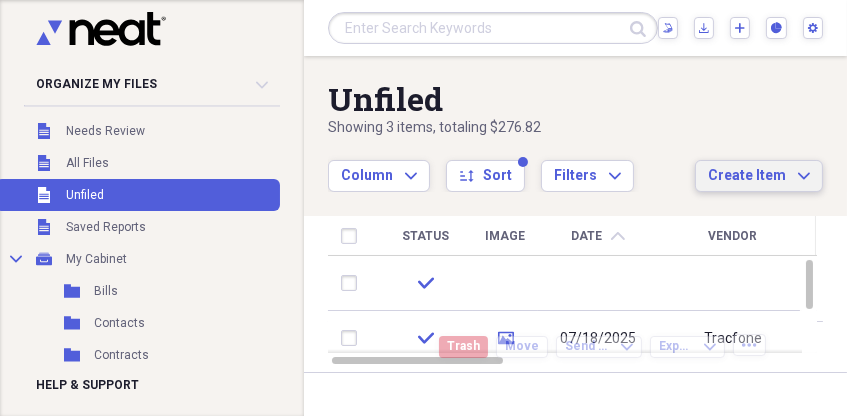 click on "Create Item" at bounding box center [747, 176] 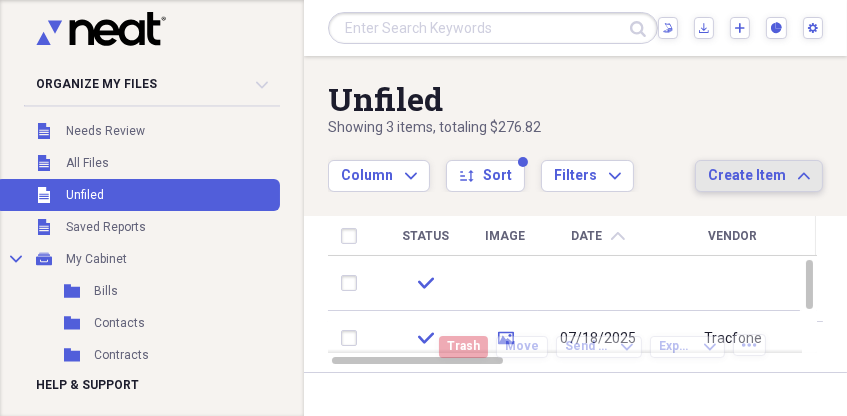 click on "Create Item Expand" at bounding box center (759, 176) 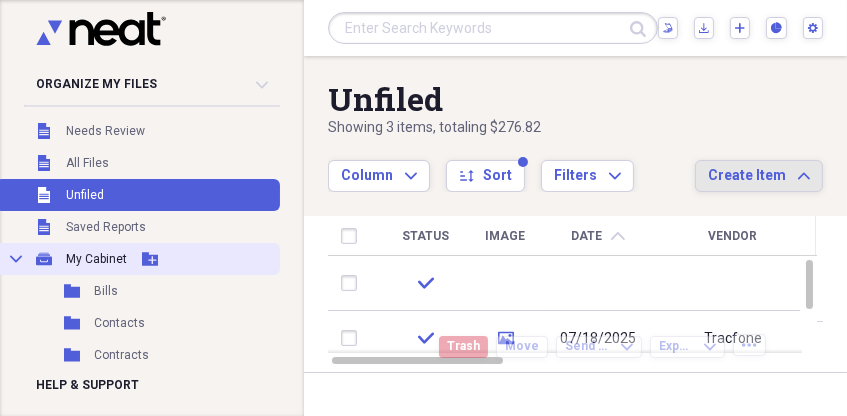 click on "Collapse My Cabinet My Cabinet Add Folder" at bounding box center (138, 259) 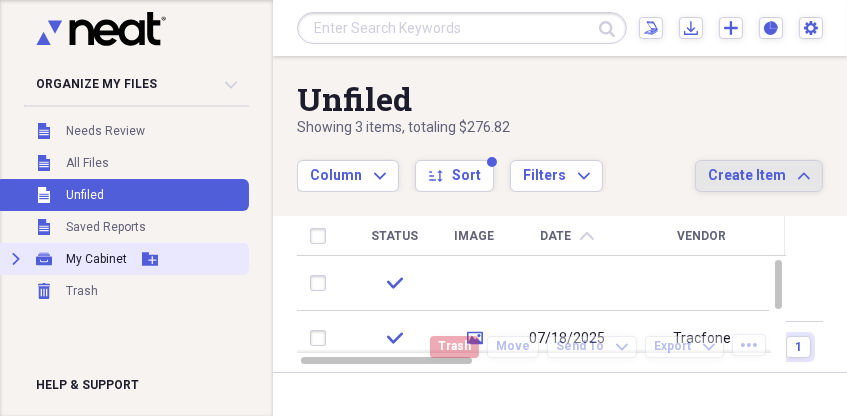 click 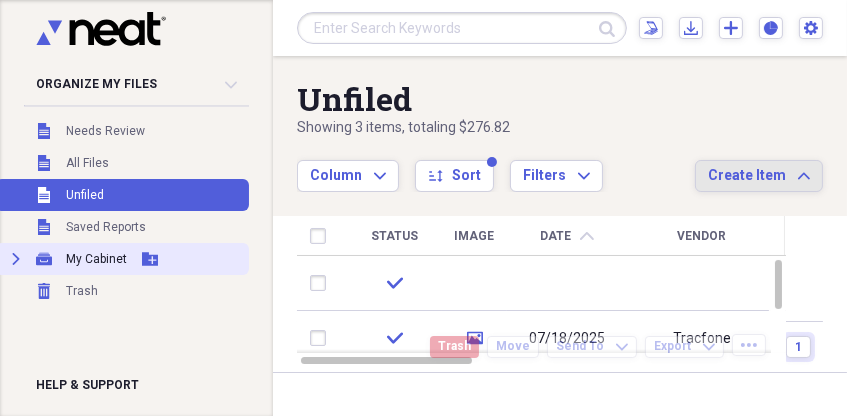click on "My Cabinet" at bounding box center (96, 259) 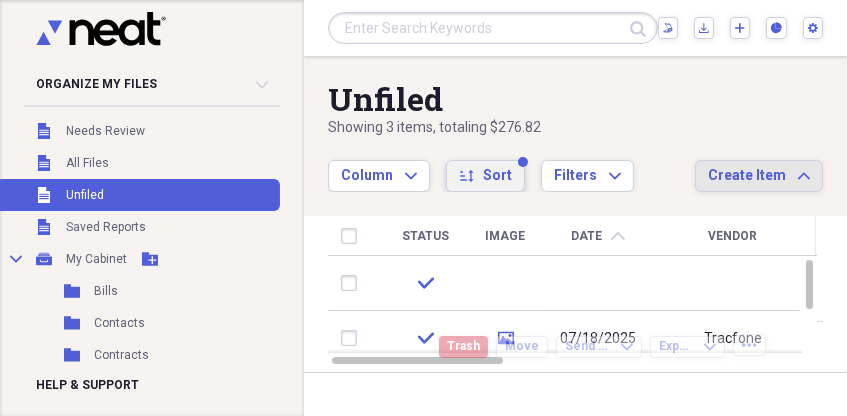 click on "Sort" at bounding box center (497, 176) 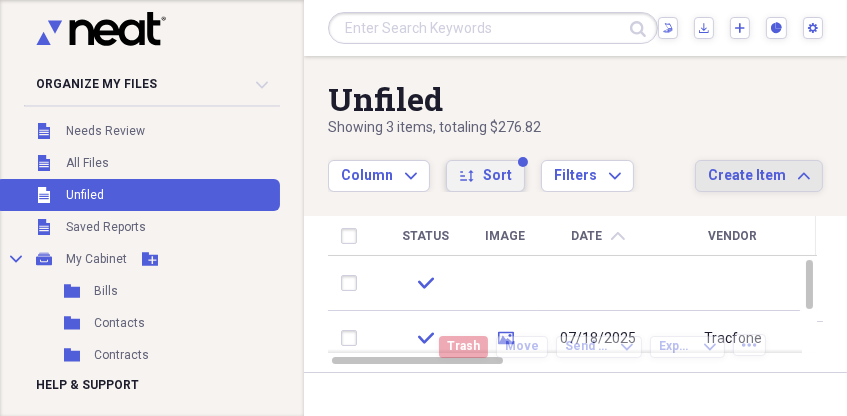 click on "Sort" at bounding box center [497, 176] 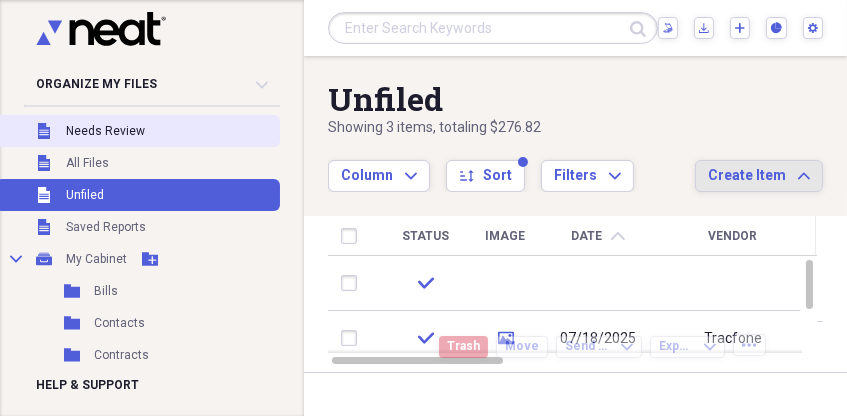 click on "Needs Review" at bounding box center [105, 131] 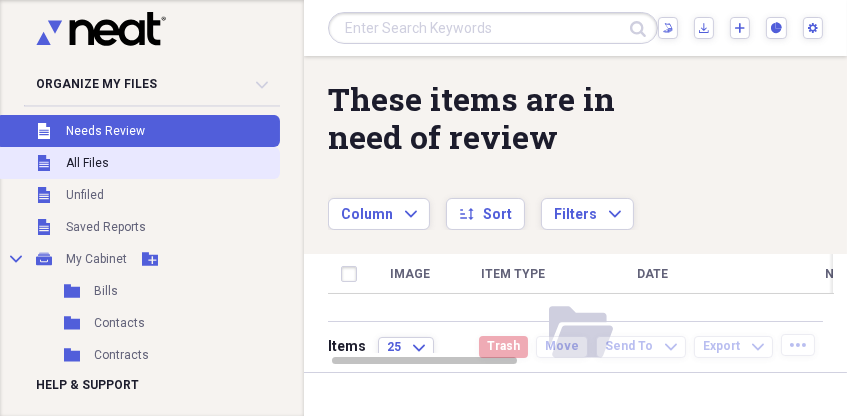 click on "All Files" at bounding box center (87, 163) 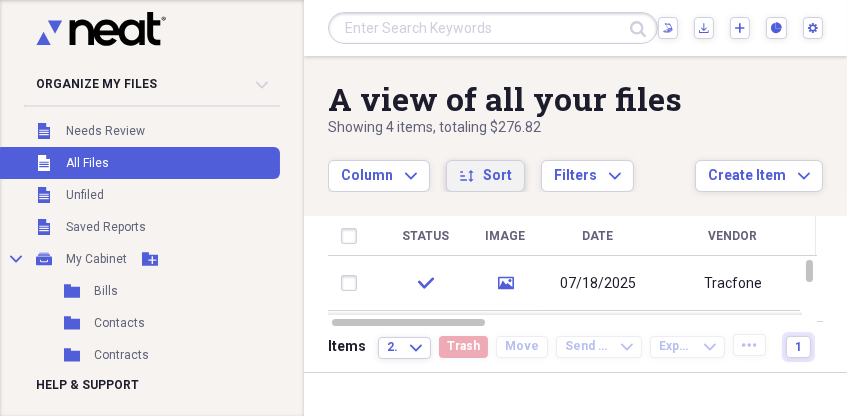 click on "Sort" at bounding box center (497, 176) 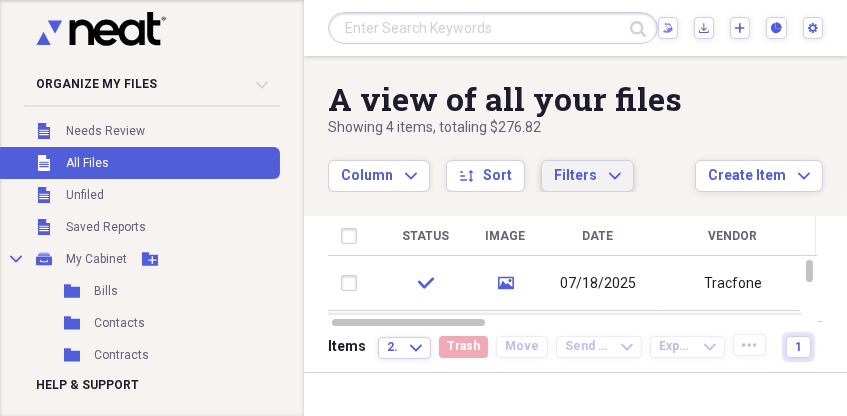 click on "Filters  Expand" at bounding box center [587, 176] 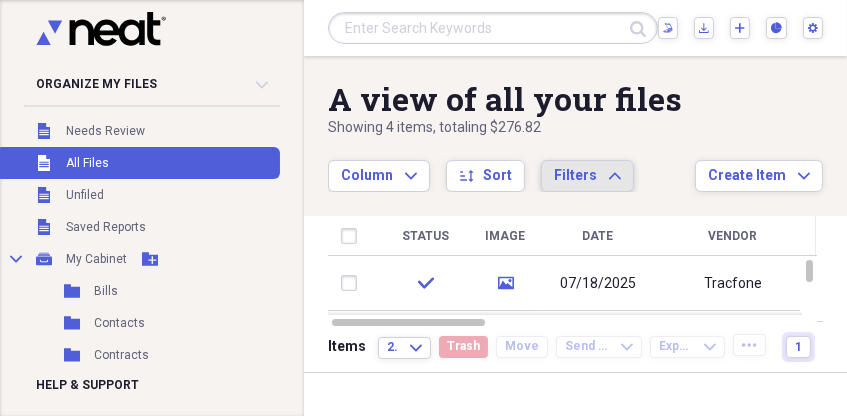 click on "Filters  Expand" at bounding box center [587, 176] 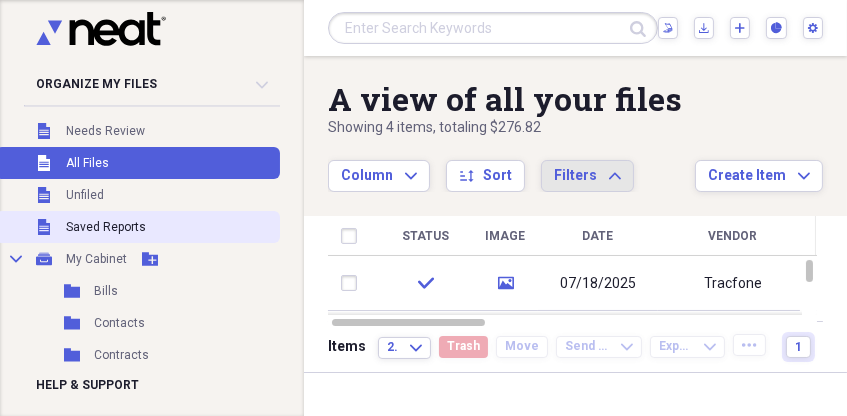 click on "Saved Reports" at bounding box center [106, 227] 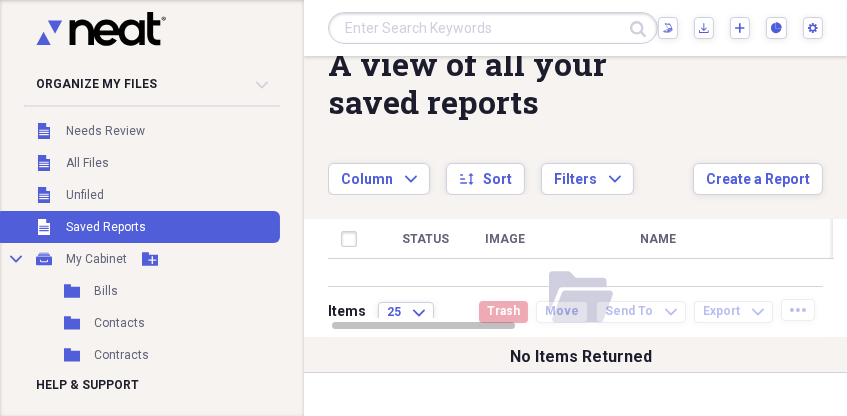 scroll, scrollTop: 54, scrollLeft: 0, axis: vertical 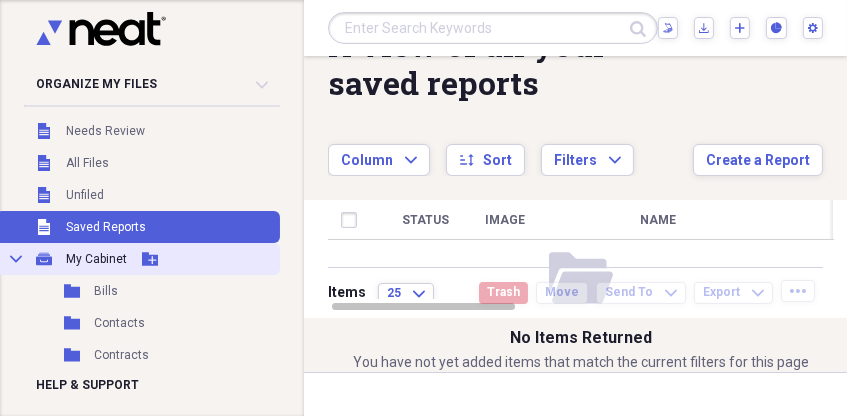 click on "My Cabinet" at bounding box center [96, 259] 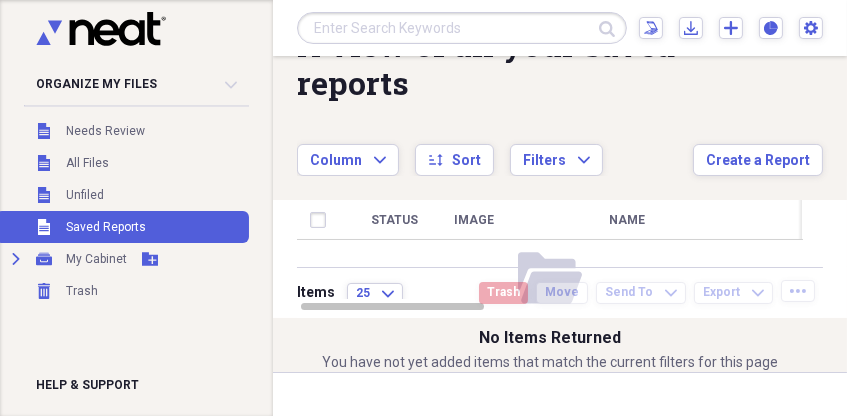 click on "Image" at bounding box center [475, 220] 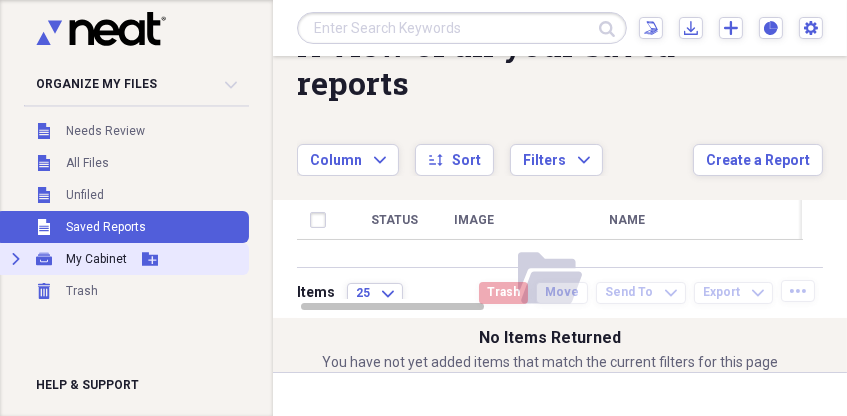 click on "My Cabinet" at bounding box center (96, 259) 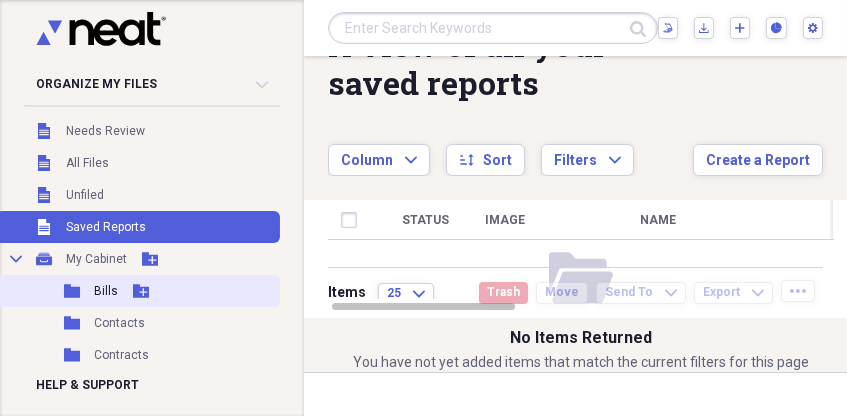 scroll, scrollTop: 192, scrollLeft: 0, axis: vertical 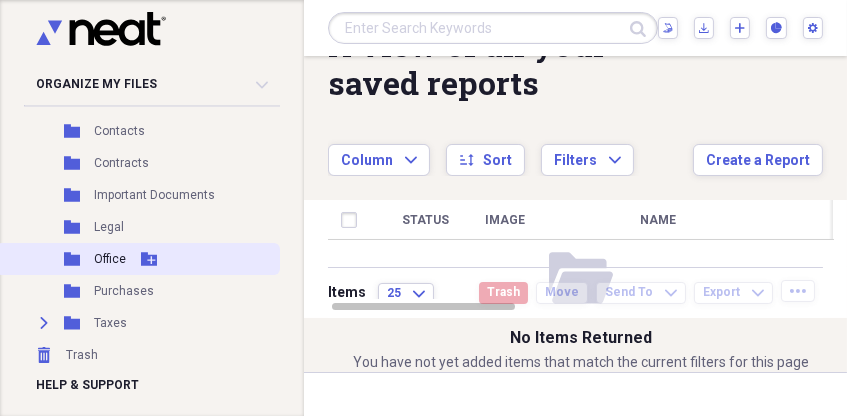 click on "Office" at bounding box center (110, 259) 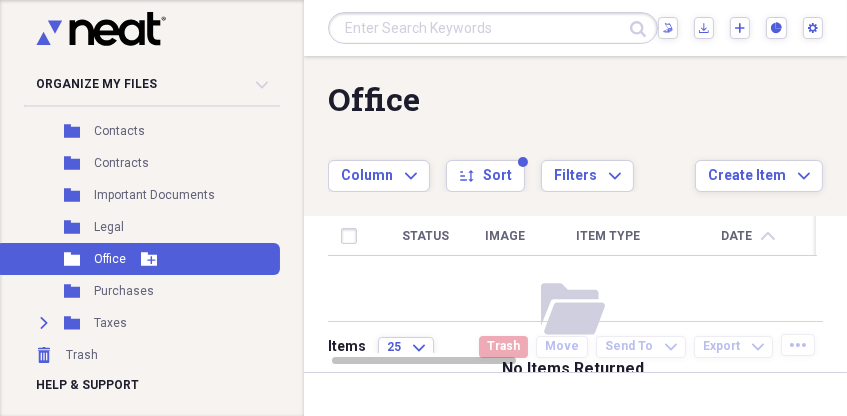 scroll, scrollTop: 0, scrollLeft: 0, axis: both 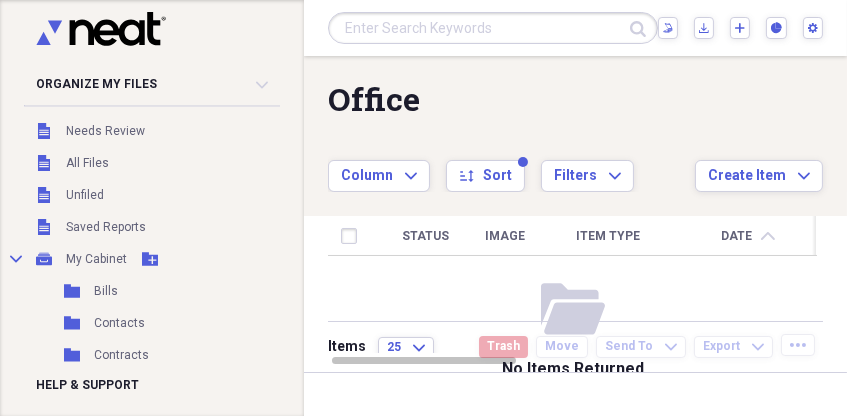 click on "Collapse" 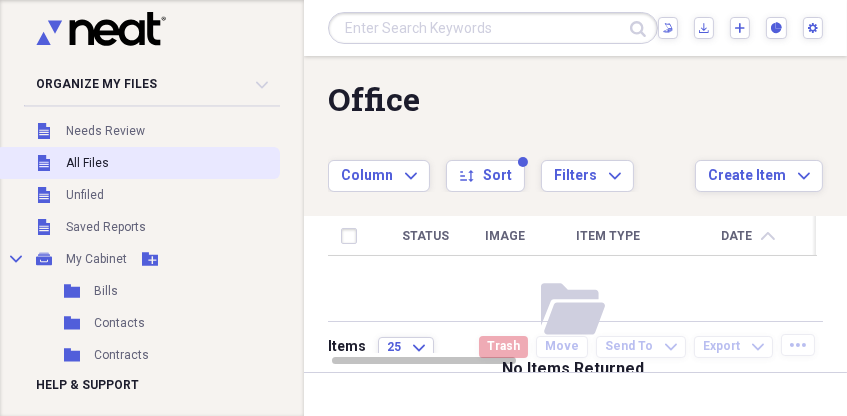 click on "Unfiled All Files" at bounding box center [138, 163] 